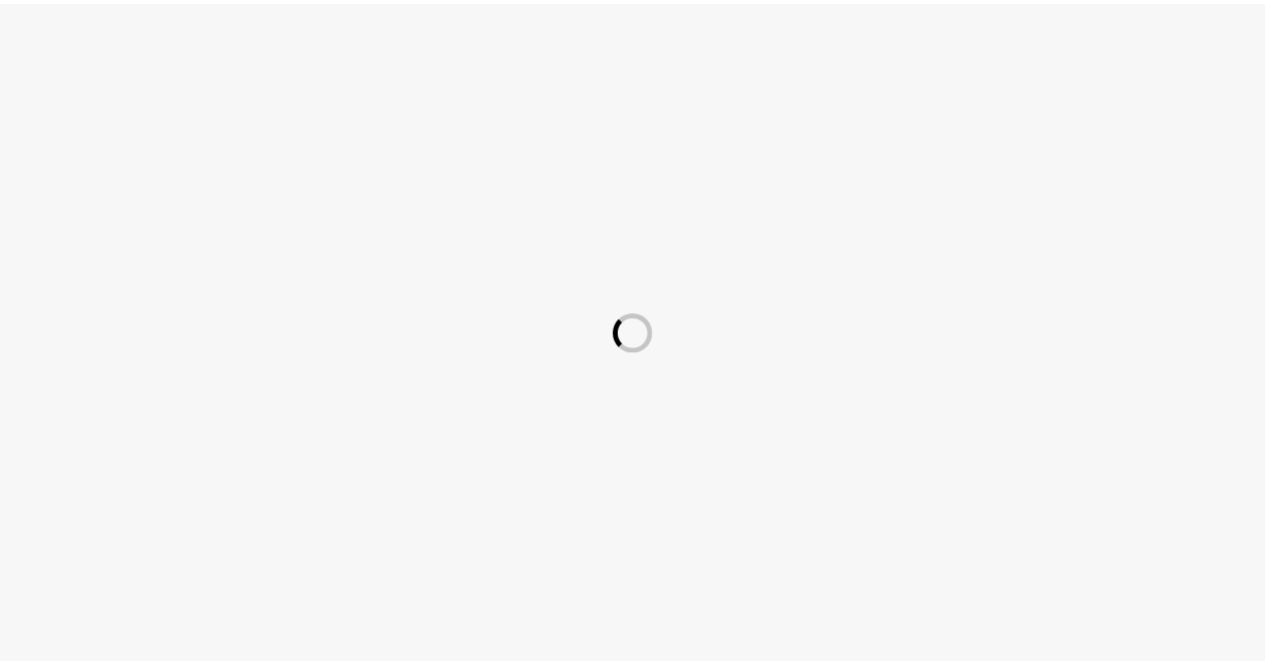 scroll, scrollTop: 0, scrollLeft: 0, axis: both 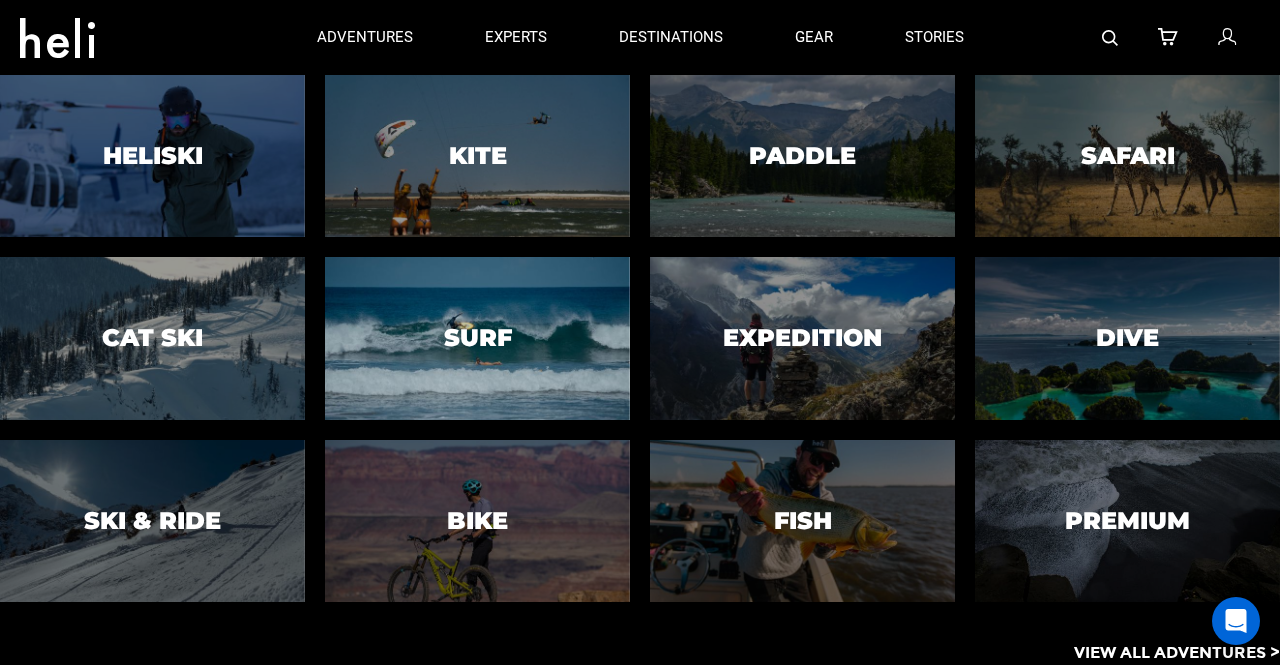 click at bounding box center (477, 339) 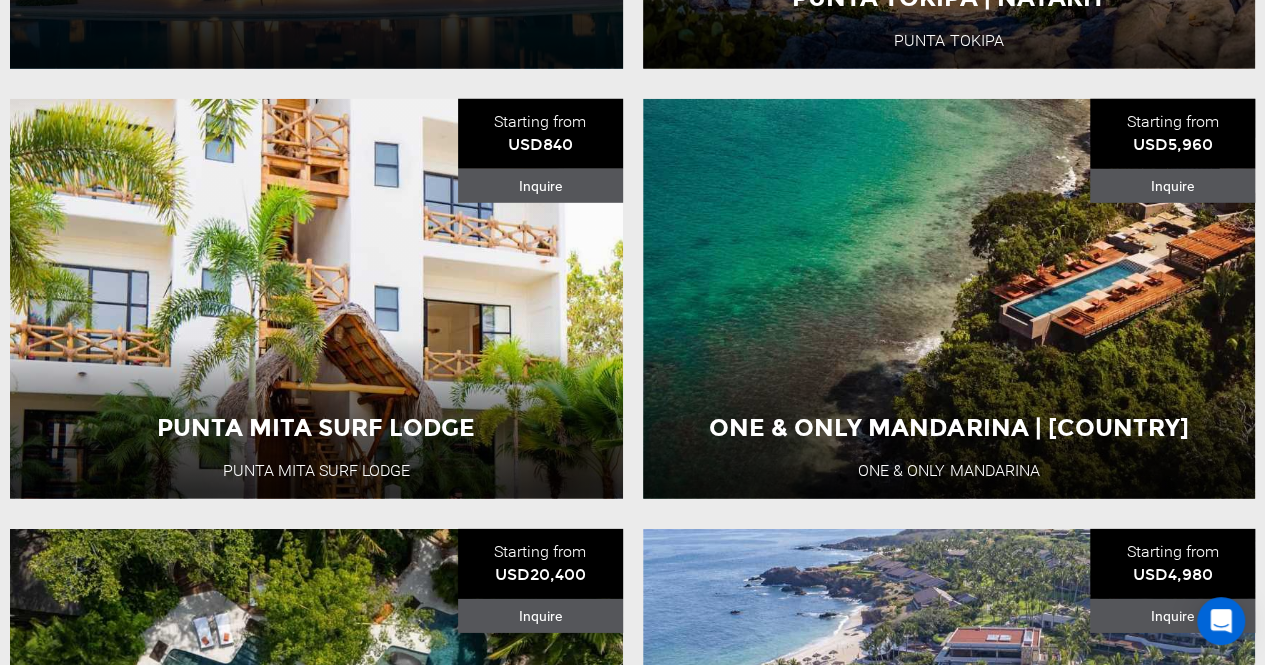 scroll, scrollTop: 2812, scrollLeft: 0, axis: vertical 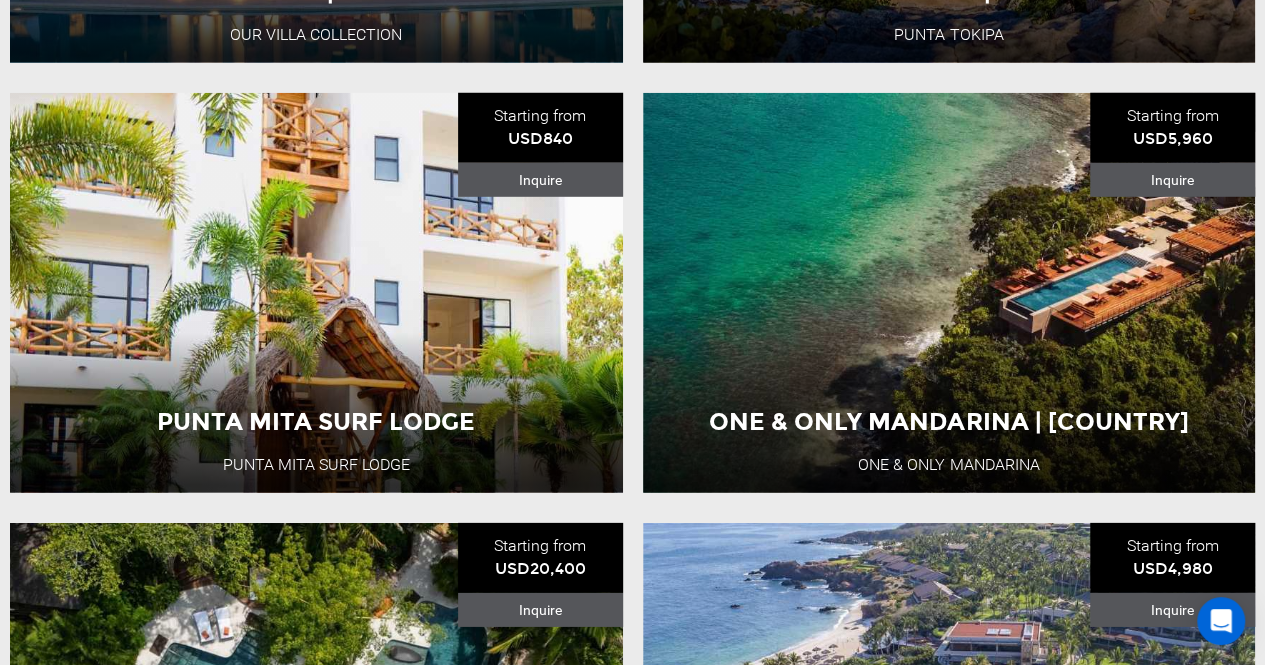 click on "All-Inclusive Surfing and Adventure Package Lamangata Luxury Surf Resort Starting from [PRICE] Inquire All-Inclusive Surfing and Adventure Package Lamangata Luxury Surf Resort [COUNTRY] 8 Day Adventure View Adventure Condo Vista Mar | | [CITY] [CITY] Rentals Starting from [PRICE] Inquire Condo Vista Mar | | [CITY] [CITY] Rentals [COUNTRY] 5 Day Adventure View Adventure Luxury Oceanfront Escape | | [CITY] [CITY] Rentals Starting from [PRICE] Inquire Luxury Oceanfront Escape | | [CITY] [CITY] Rentals [COUNTRY] 5 Day Adventure View Adventure Penthouse Vistamar | | [CITY] [CITY] Rentals Starting from [PRICE] Inquire Penthouse Vistamar | | [CITY] [CITY] Rentals [COUNTRY] 5 Day Adventure View Adventure Pacific Breezes | [CITY] [CITY] Rentals Starting from [PRICE] Inquire Pacific Breezes | [CITY] [CITY] Rentals [COUNTRY] 5 Day Adventure View Adventure Casa la Vida | [CITY] Our Villa Collection Starting from [PRICE]" at bounding box center [632, 308] 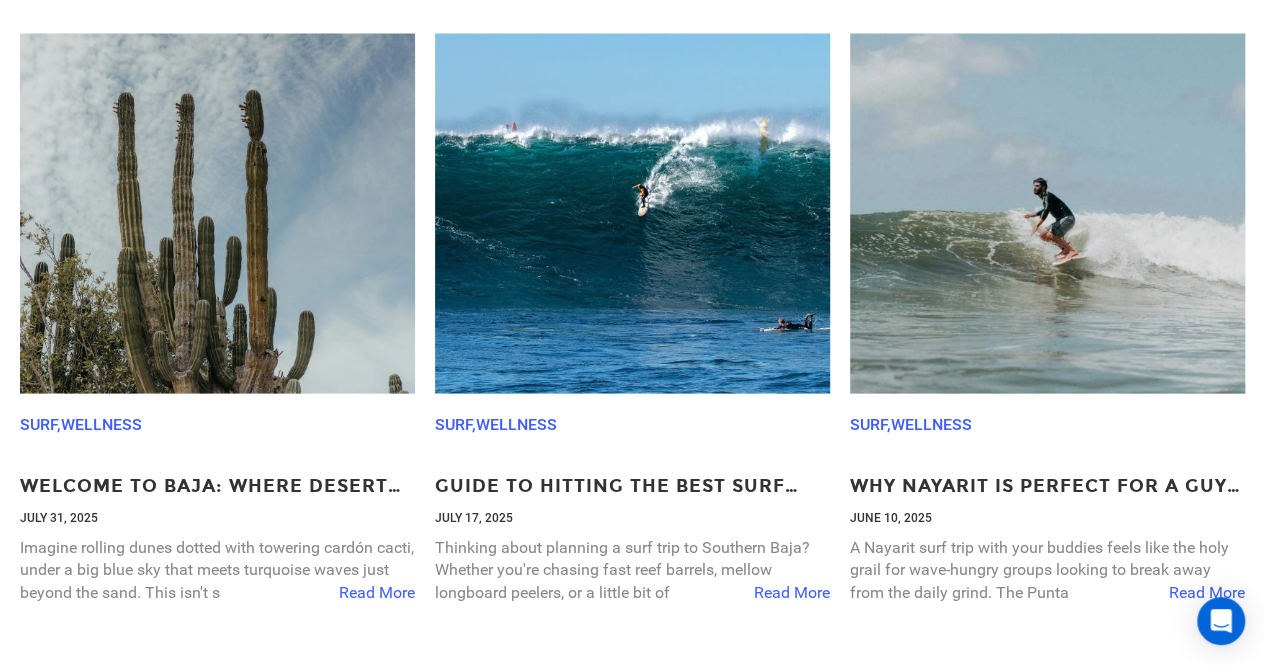 scroll, scrollTop: 5657, scrollLeft: 0, axis: vertical 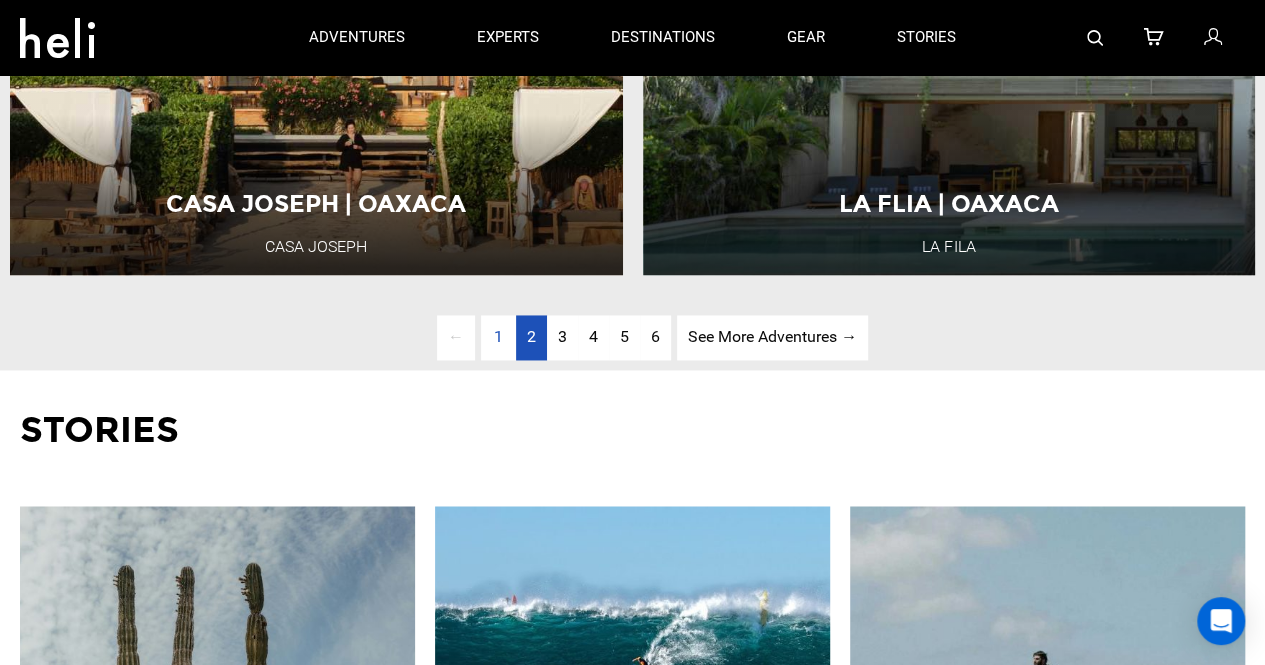 click on "2" at bounding box center [531, 336] 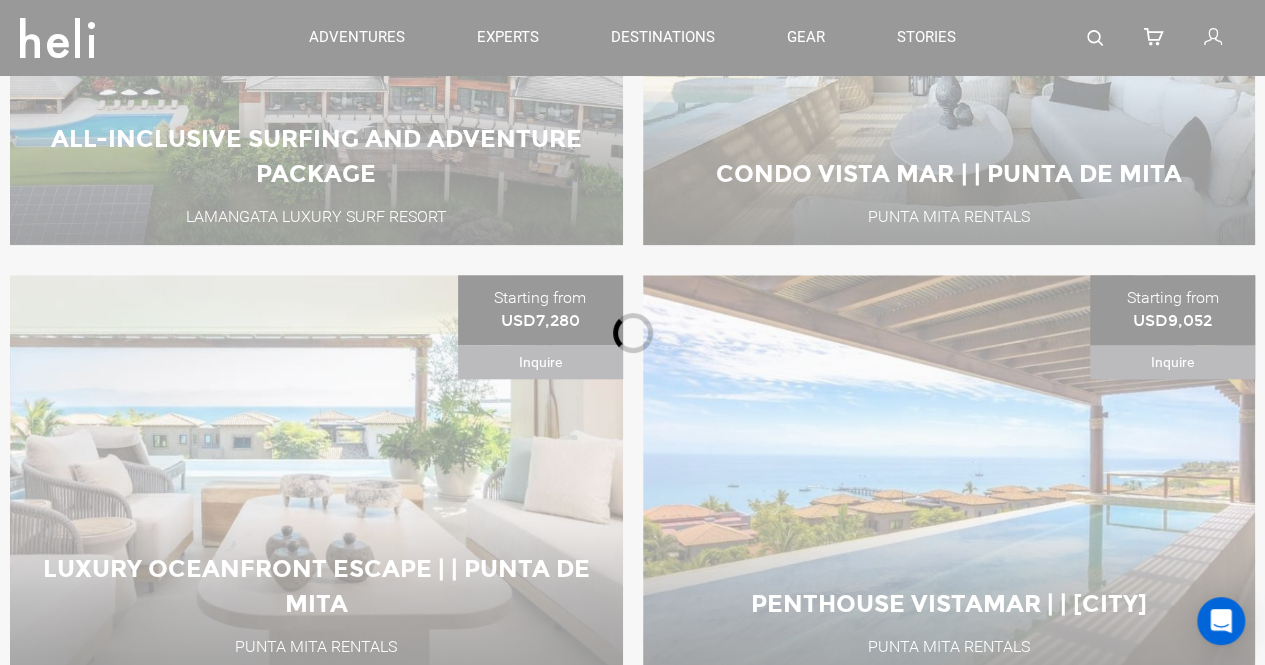 scroll, scrollTop: 660, scrollLeft: 0, axis: vertical 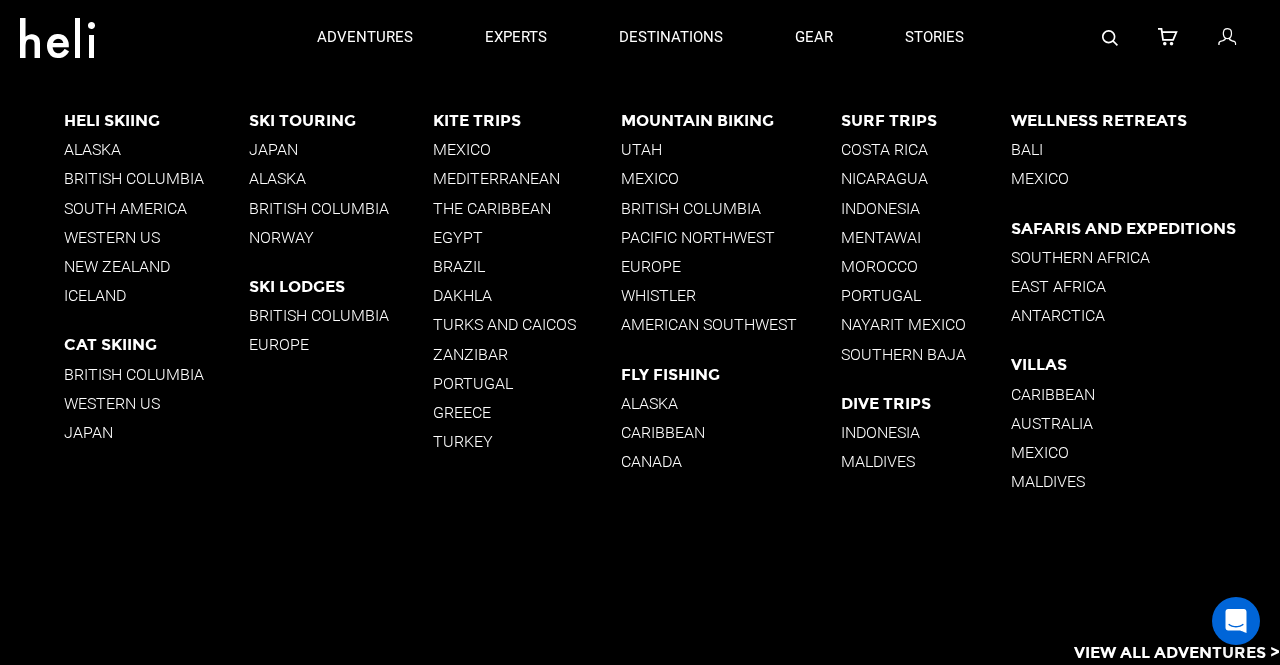 click on "Costa Rica" at bounding box center [926, 149] 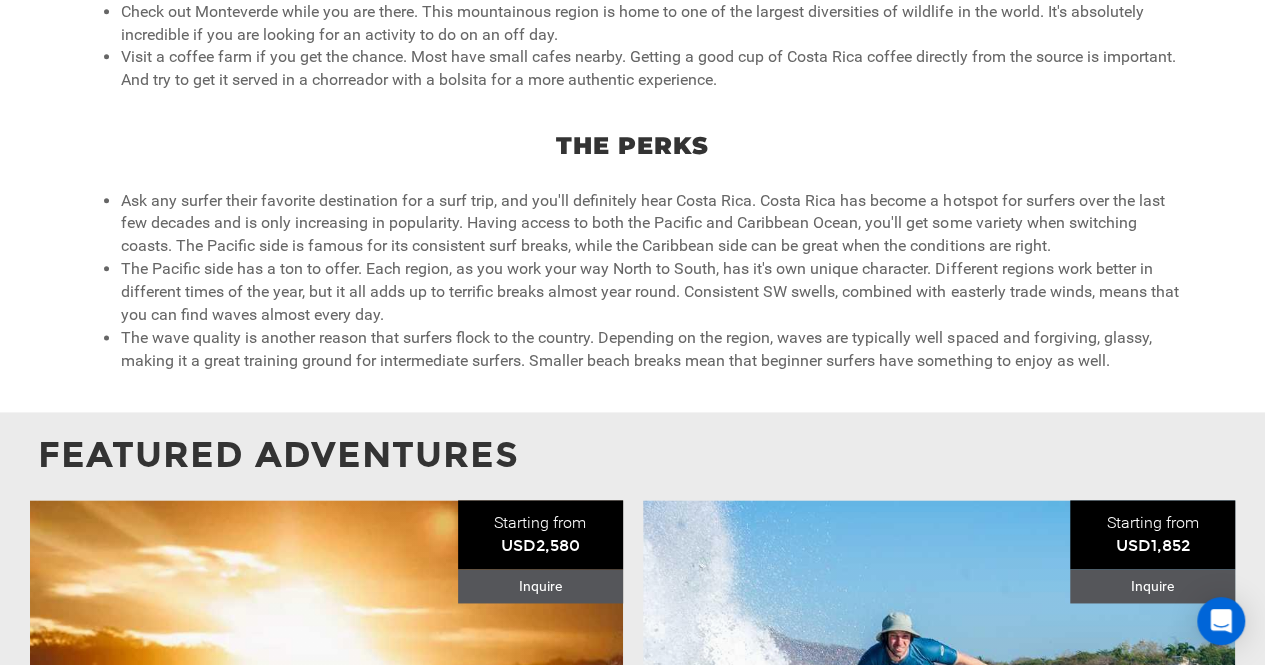 scroll, scrollTop: 1564, scrollLeft: 0, axis: vertical 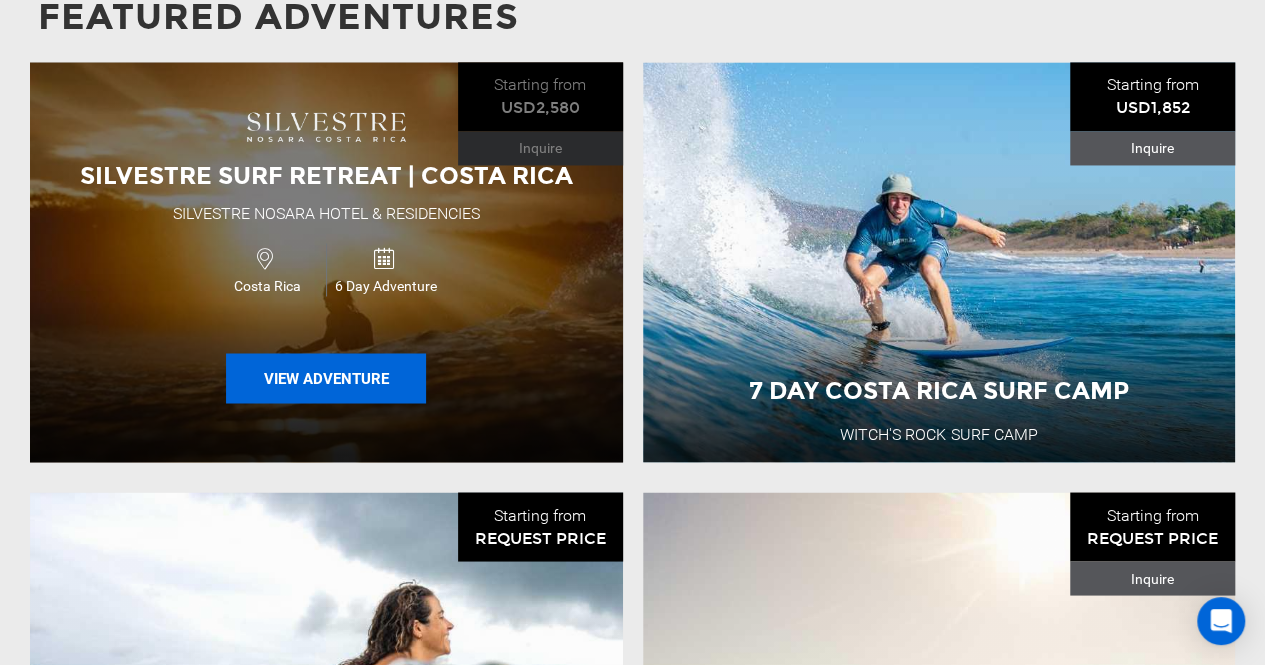 click on "View Adventure" at bounding box center [326, 378] 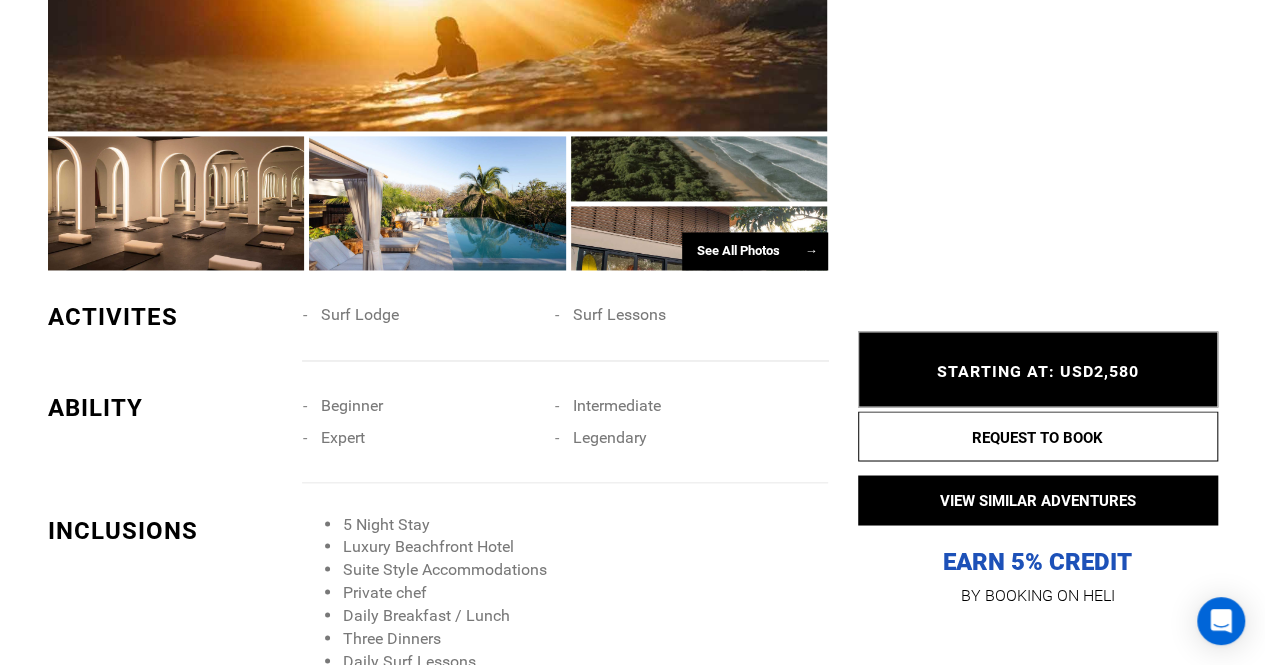 scroll, scrollTop: 1475, scrollLeft: 0, axis: vertical 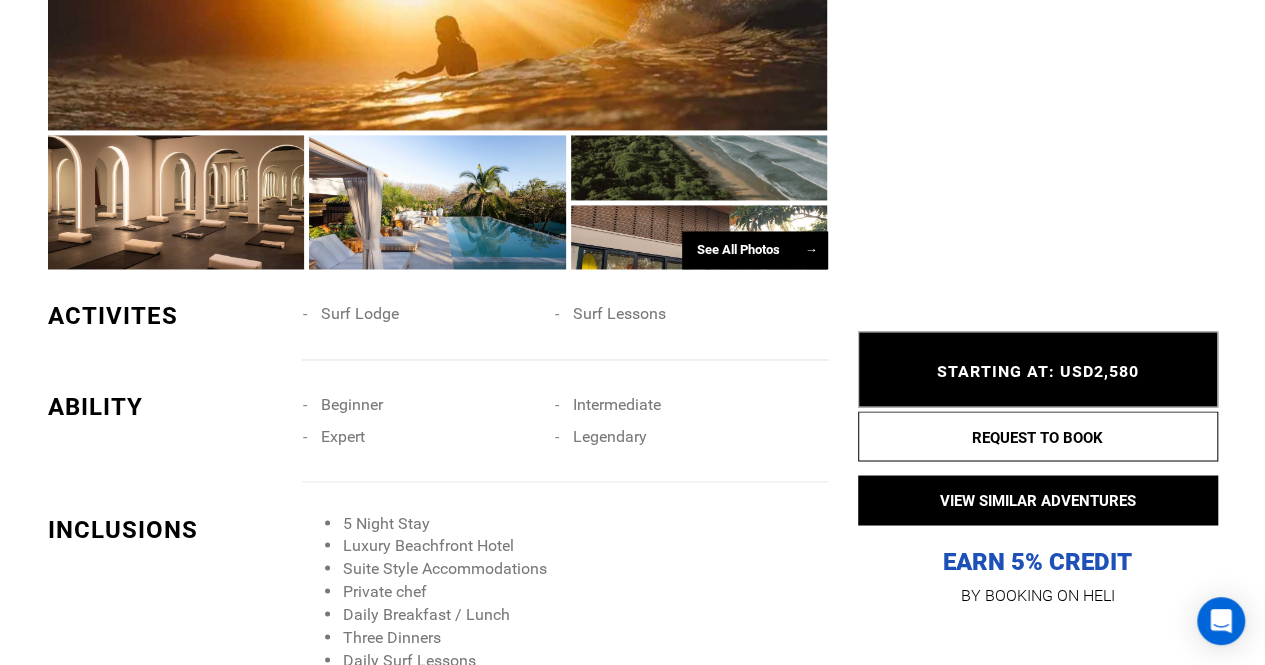 click on "See All Photos →" at bounding box center (755, 250) 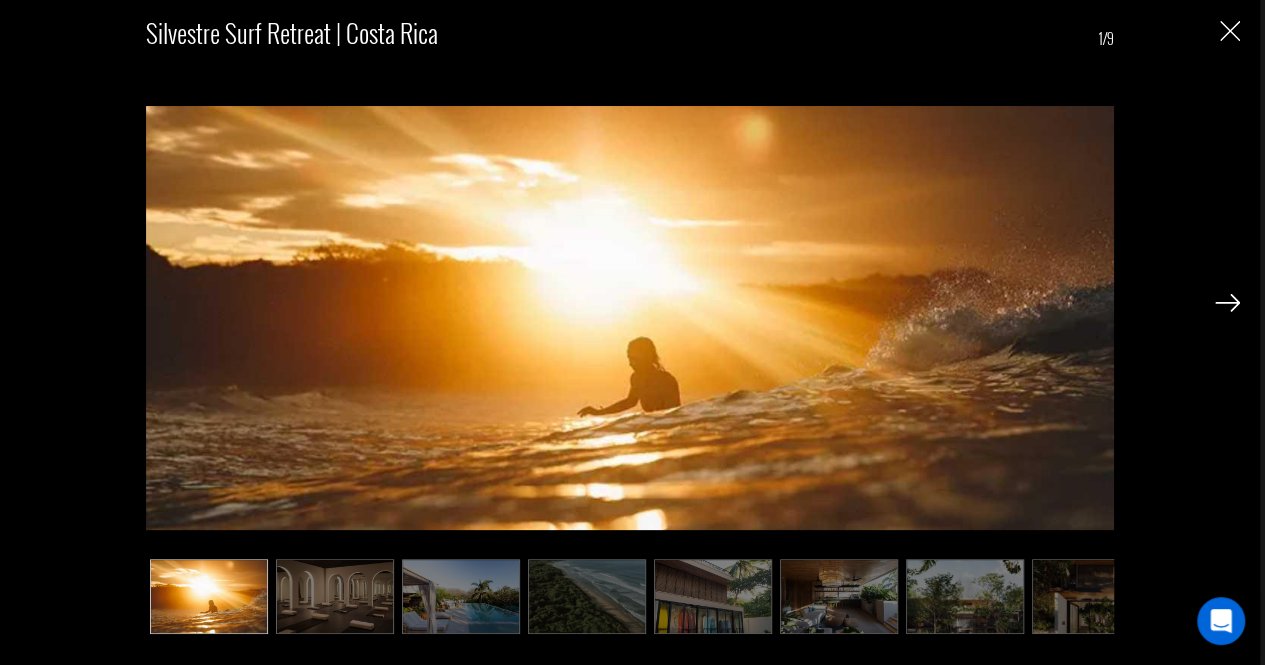 scroll, scrollTop: 1604, scrollLeft: 0, axis: vertical 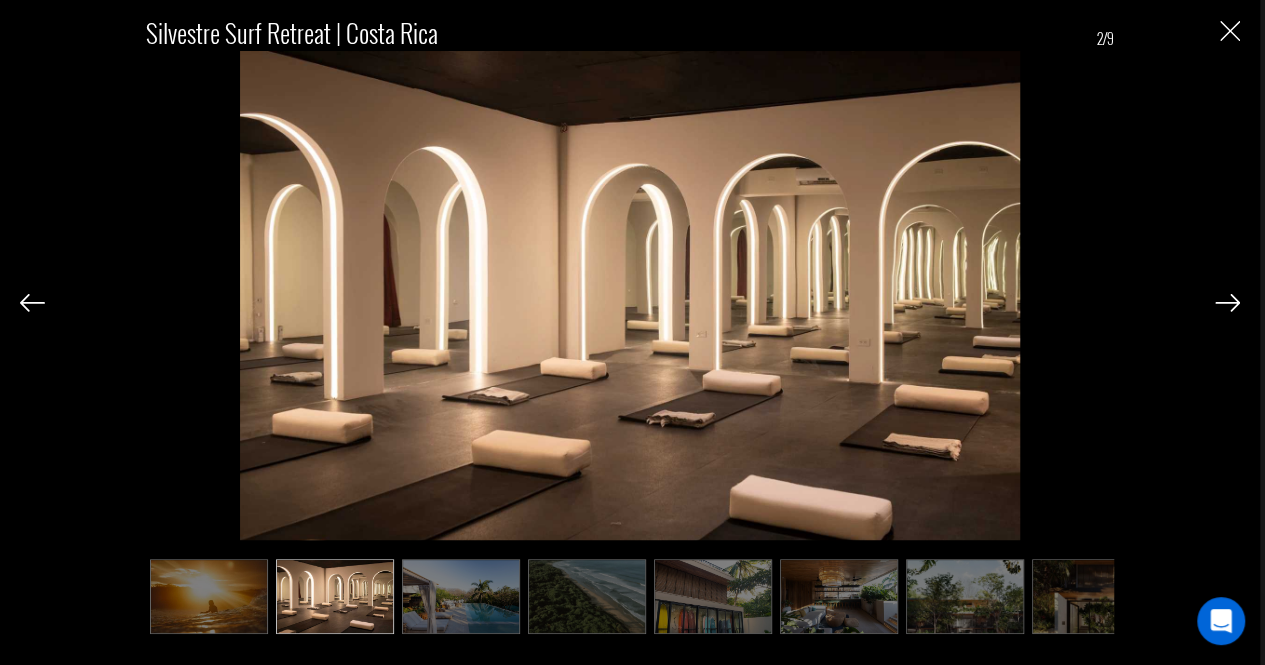 click at bounding box center [1227, 303] 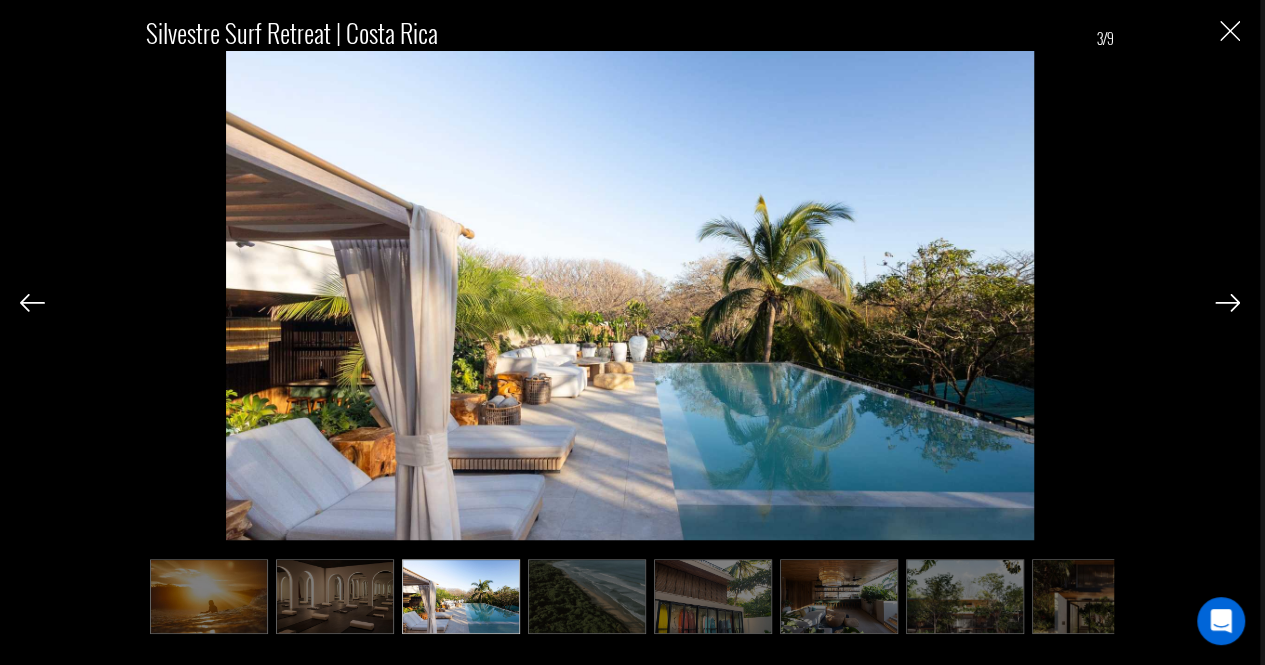 click at bounding box center (1227, 303) 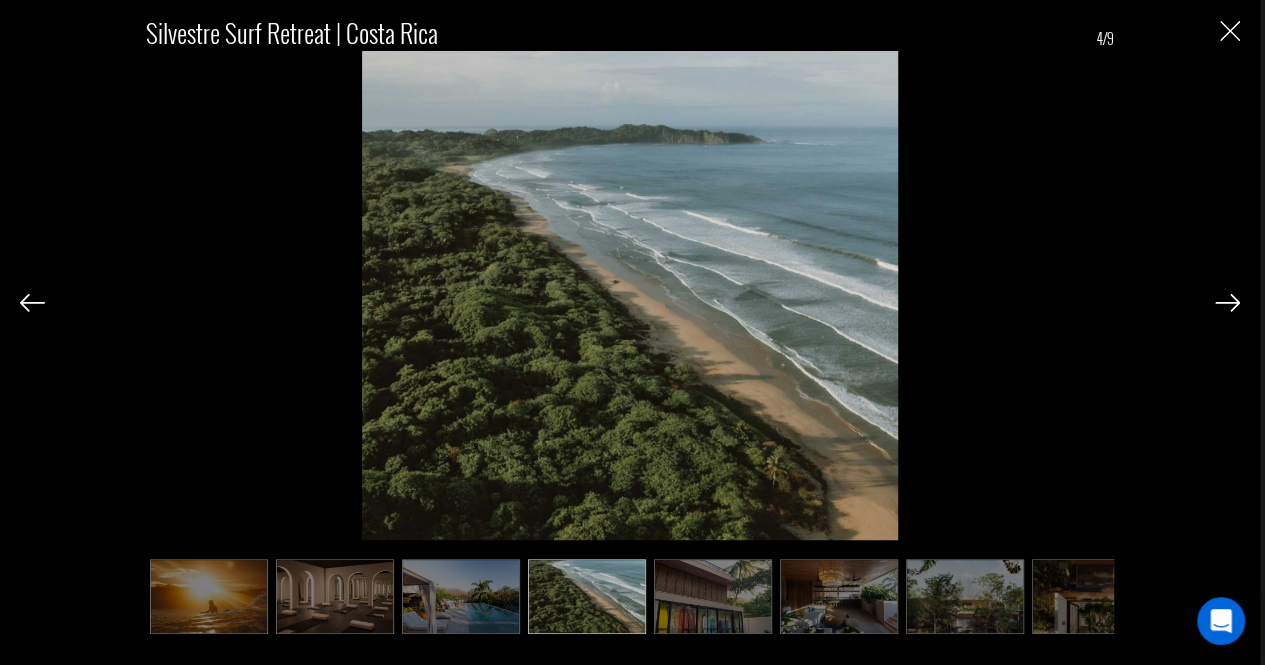 click at bounding box center [1227, 303] 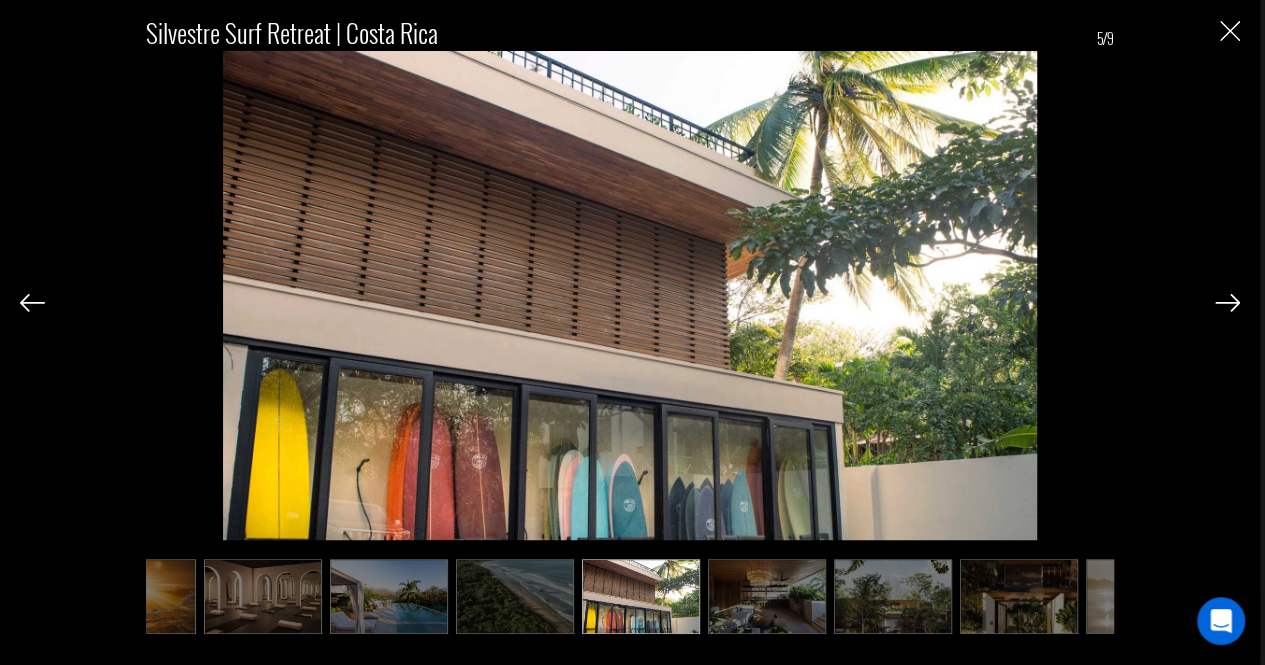 click at bounding box center (1227, 303) 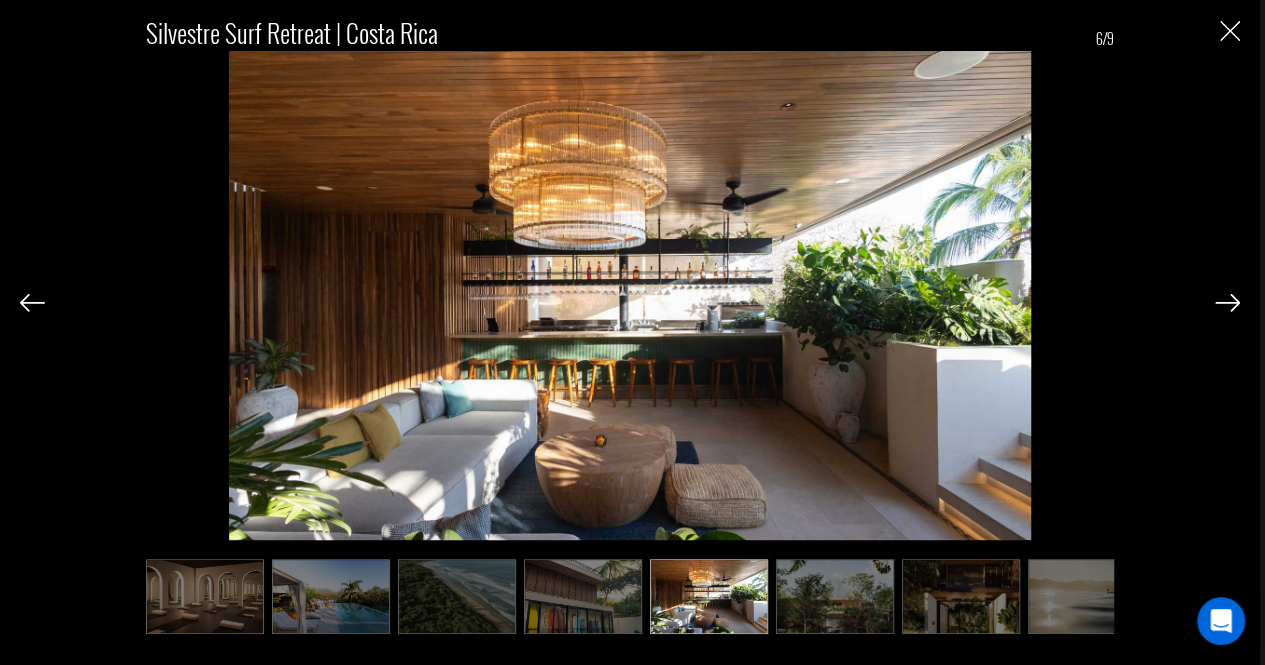 scroll, scrollTop: 0, scrollLeft: 166, axis: horizontal 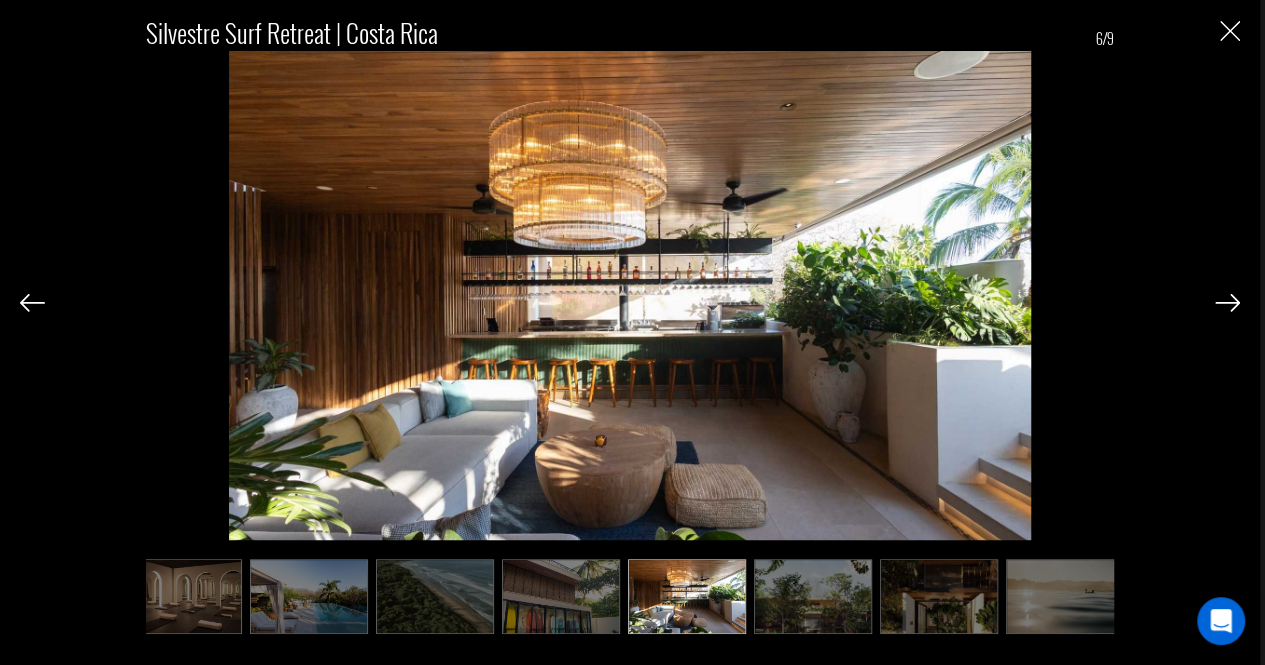 click at bounding box center (1227, 303) 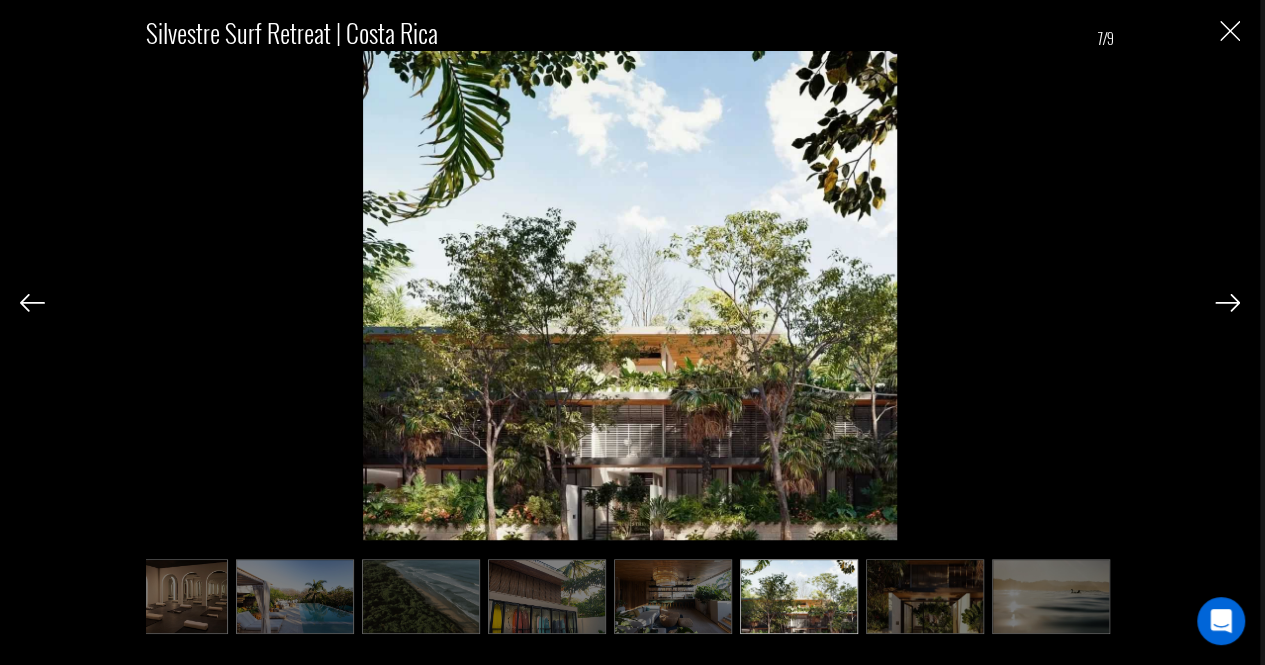 click at bounding box center [1227, 303] 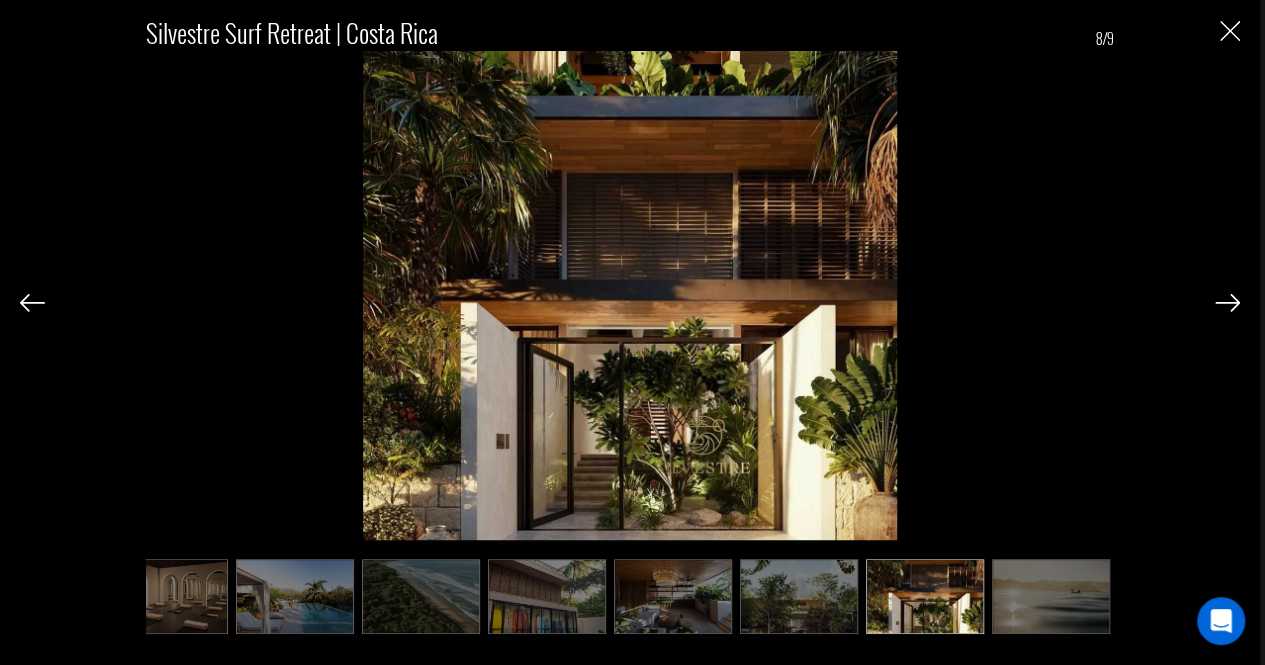 click at bounding box center (1227, 303) 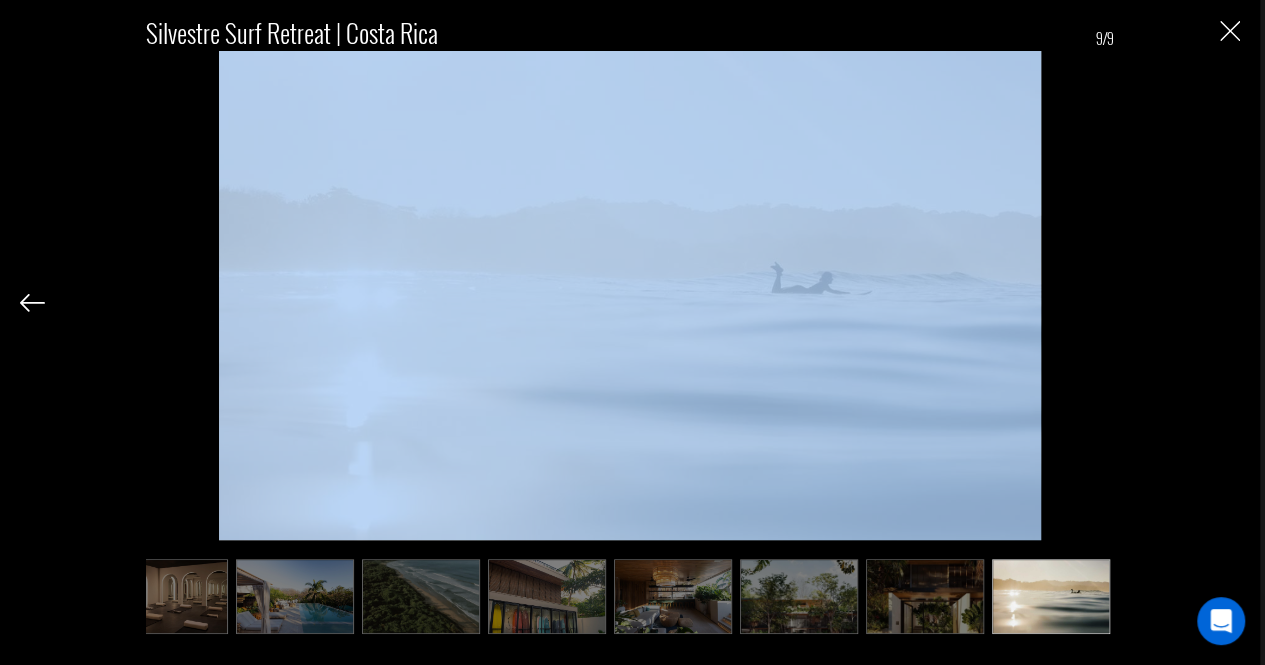 click on "Silvestre Surf Retreat | [COUNTRY]
9/9" at bounding box center (630, 316) 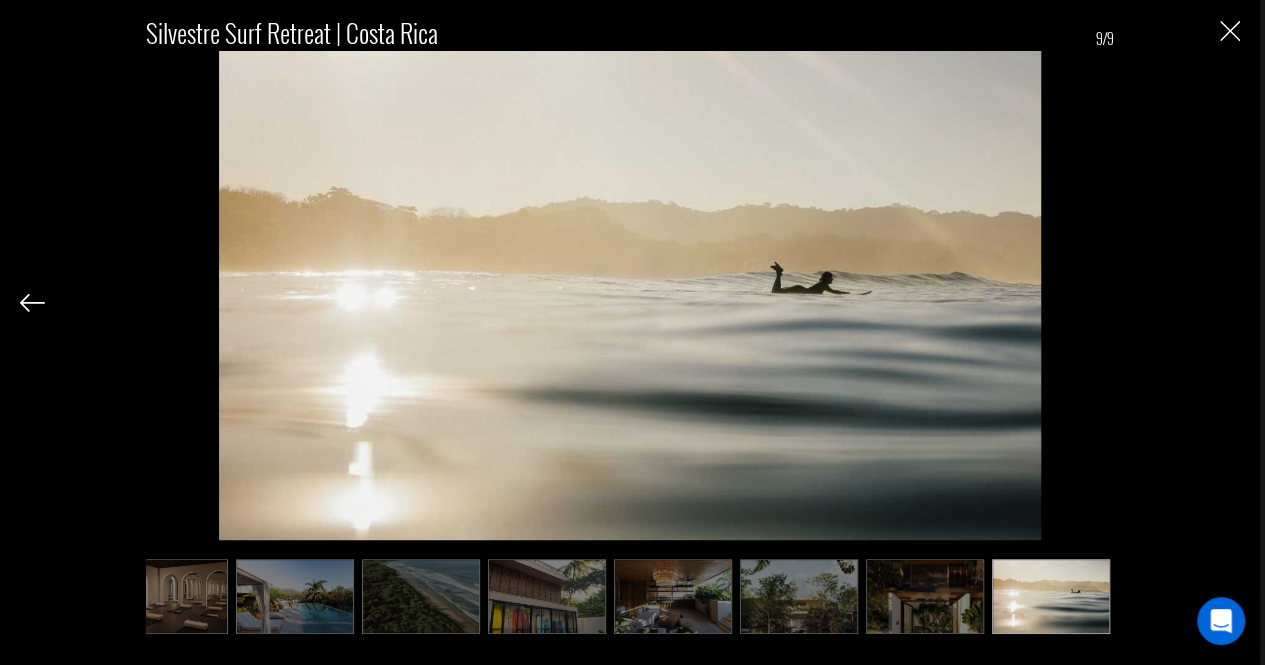click at bounding box center (1230, 31) 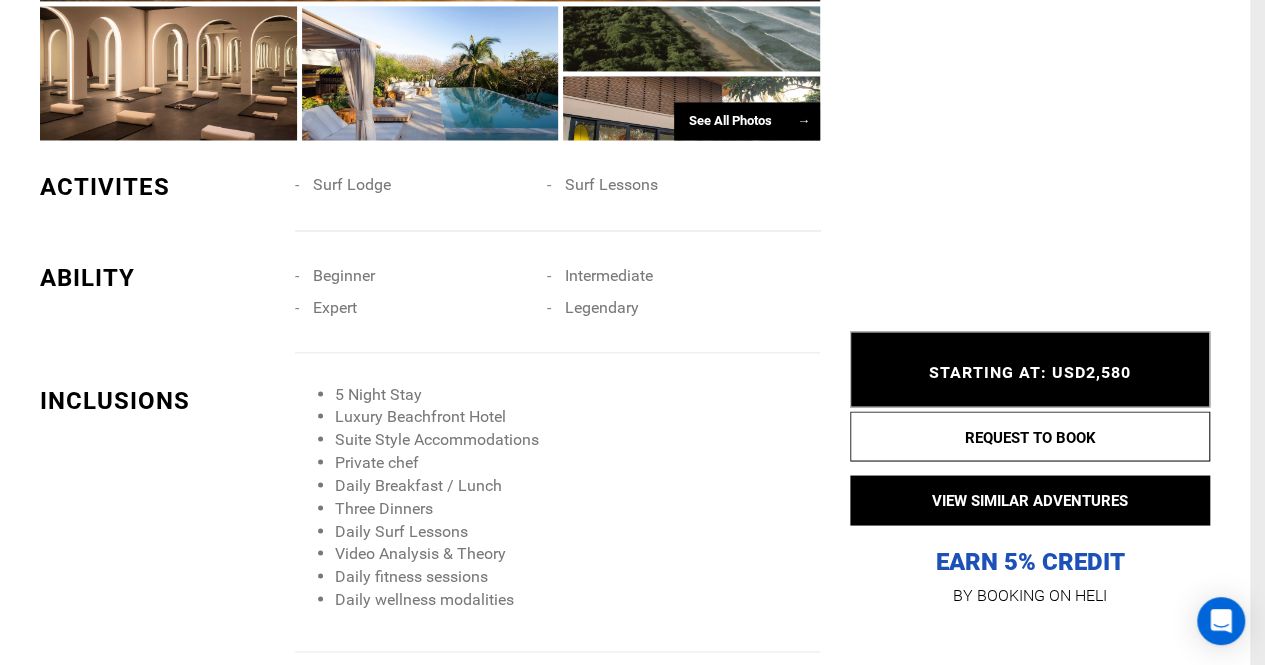 scroll, scrollTop: 0, scrollLeft: 0, axis: both 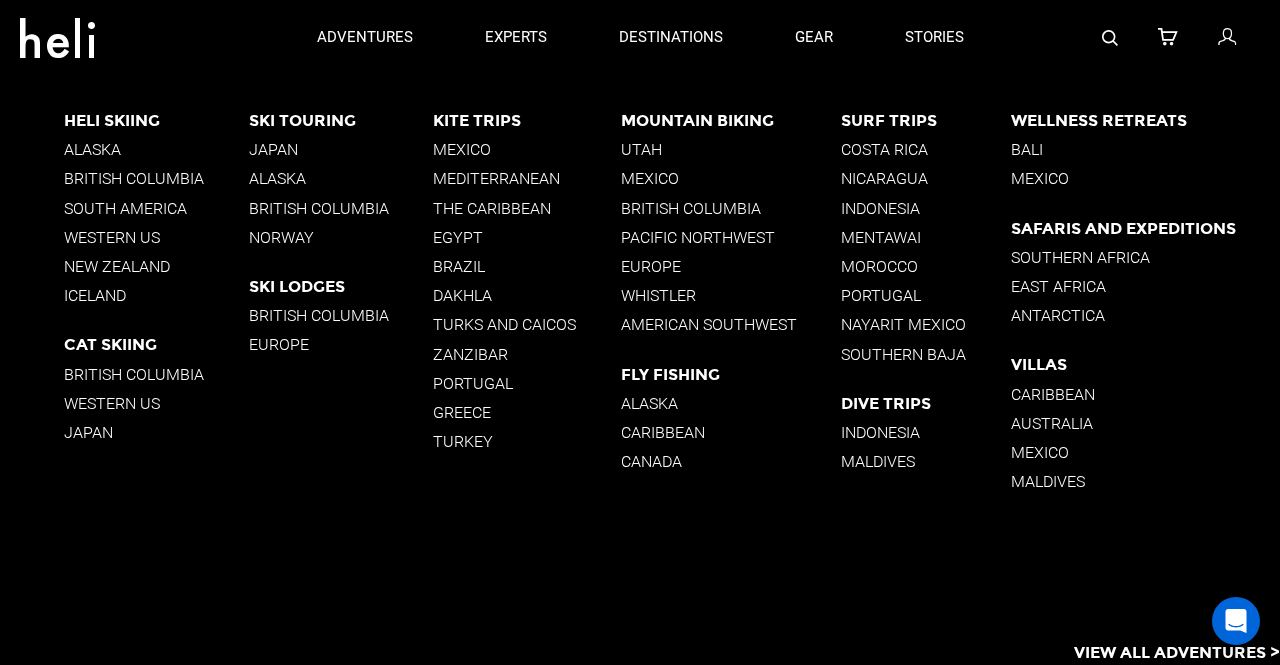 click on "Brazil" at bounding box center (527, 266) 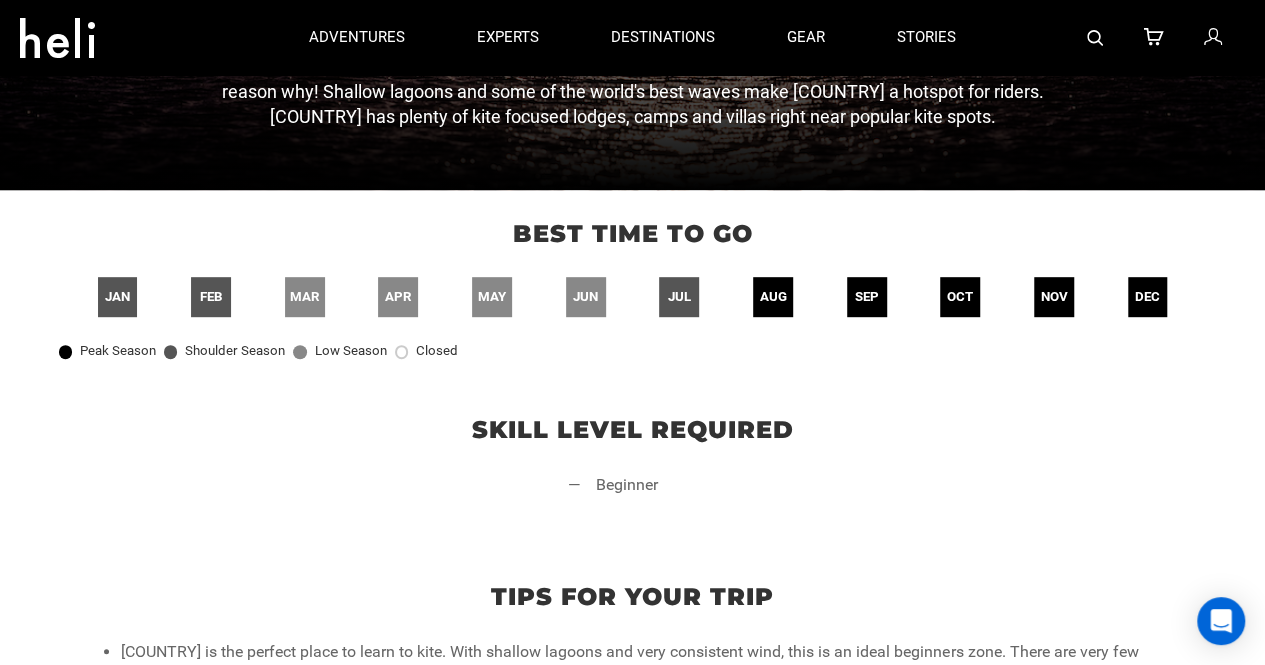 scroll, scrollTop: 416, scrollLeft: 0, axis: vertical 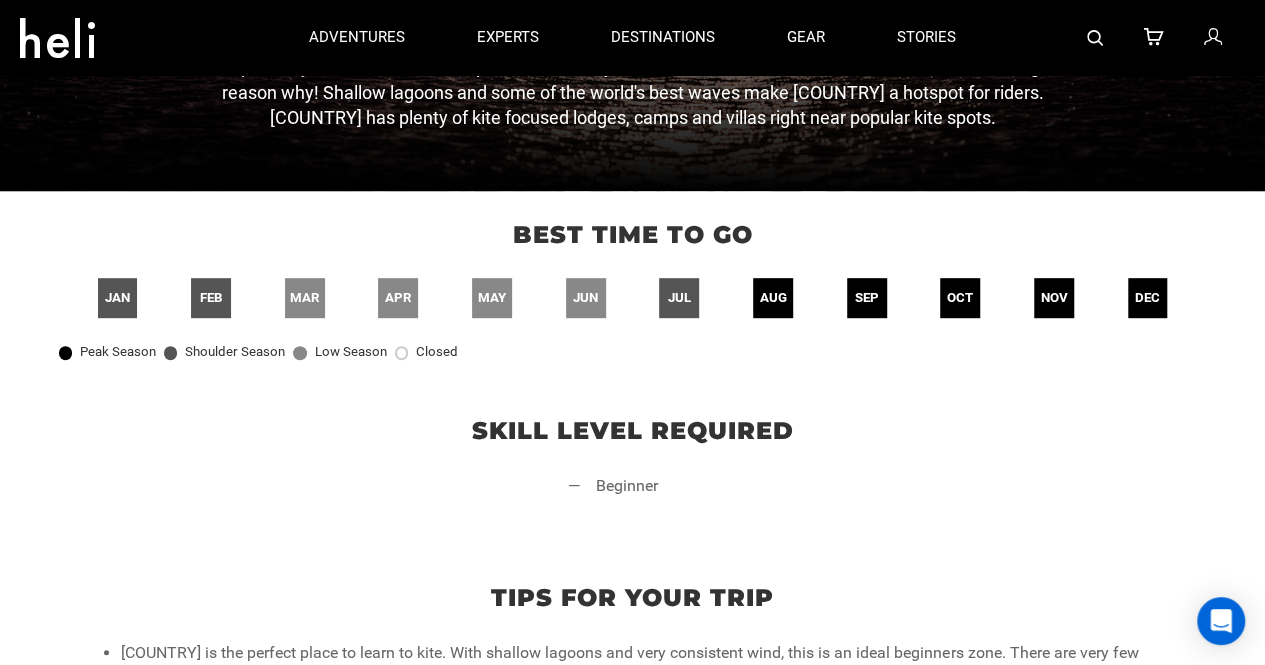 click on "aug" at bounding box center [772, 298] 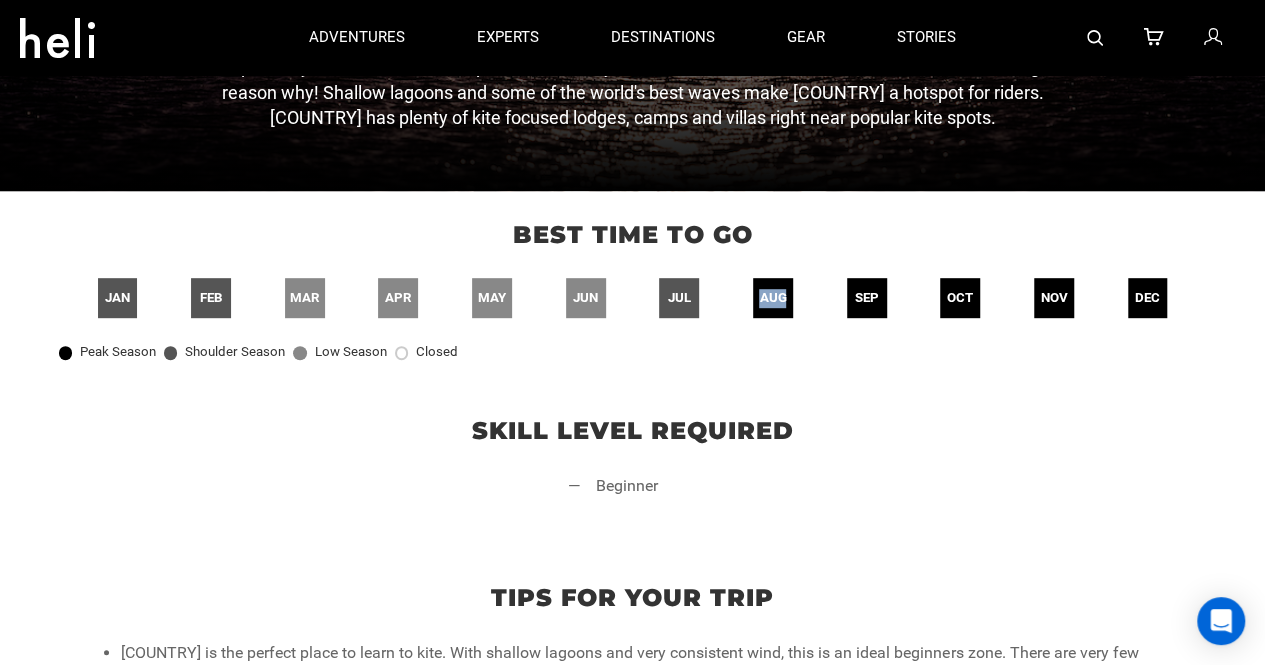 click on "aug" at bounding box center [772, 298] 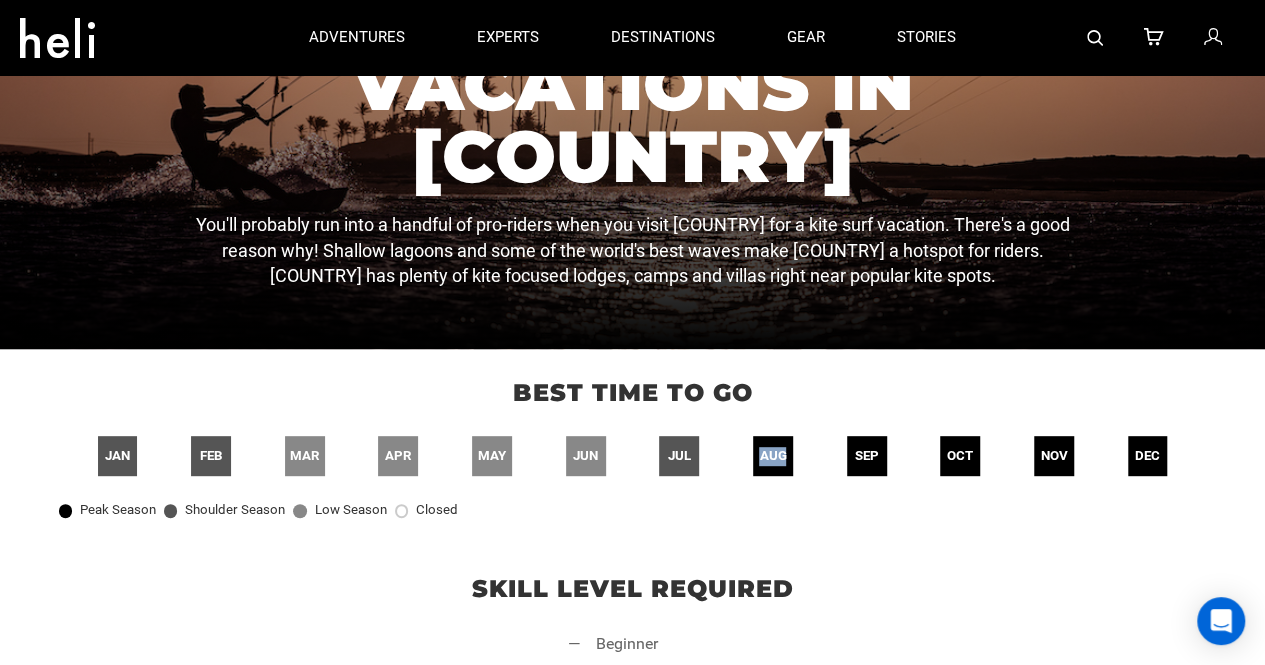 scroll, scrollTop: 0, scrollLeft: 0, axis: both 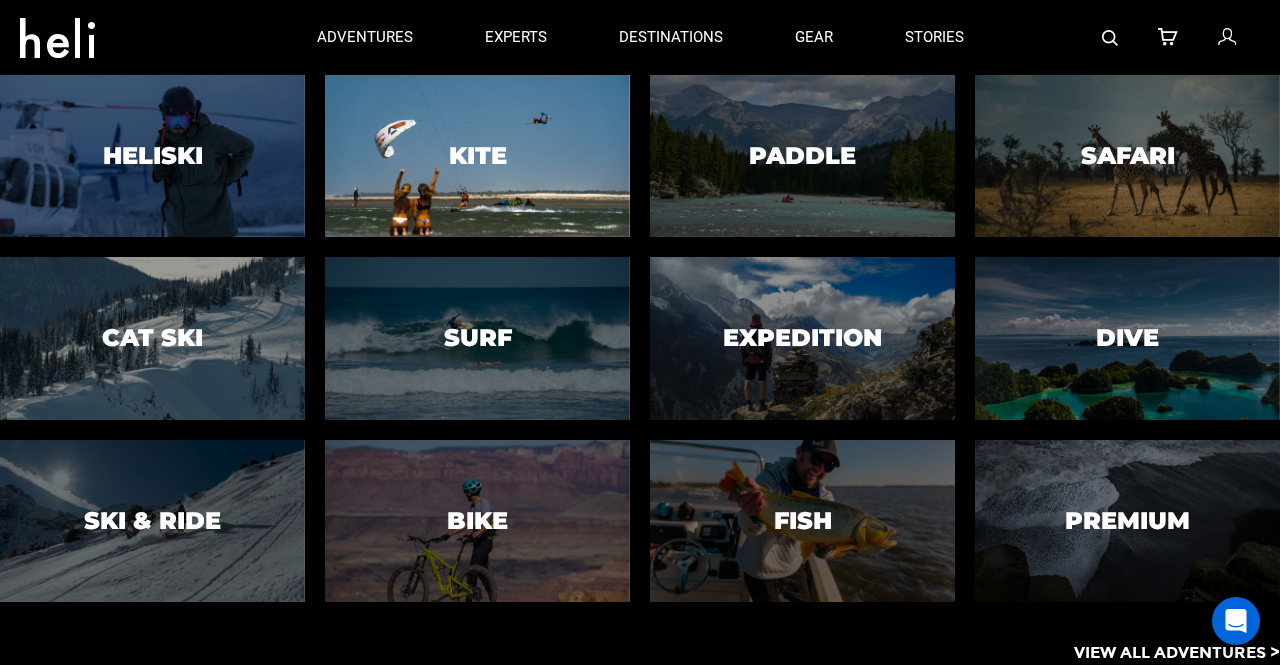 click on "Kite" at bounding box center [478, 156] 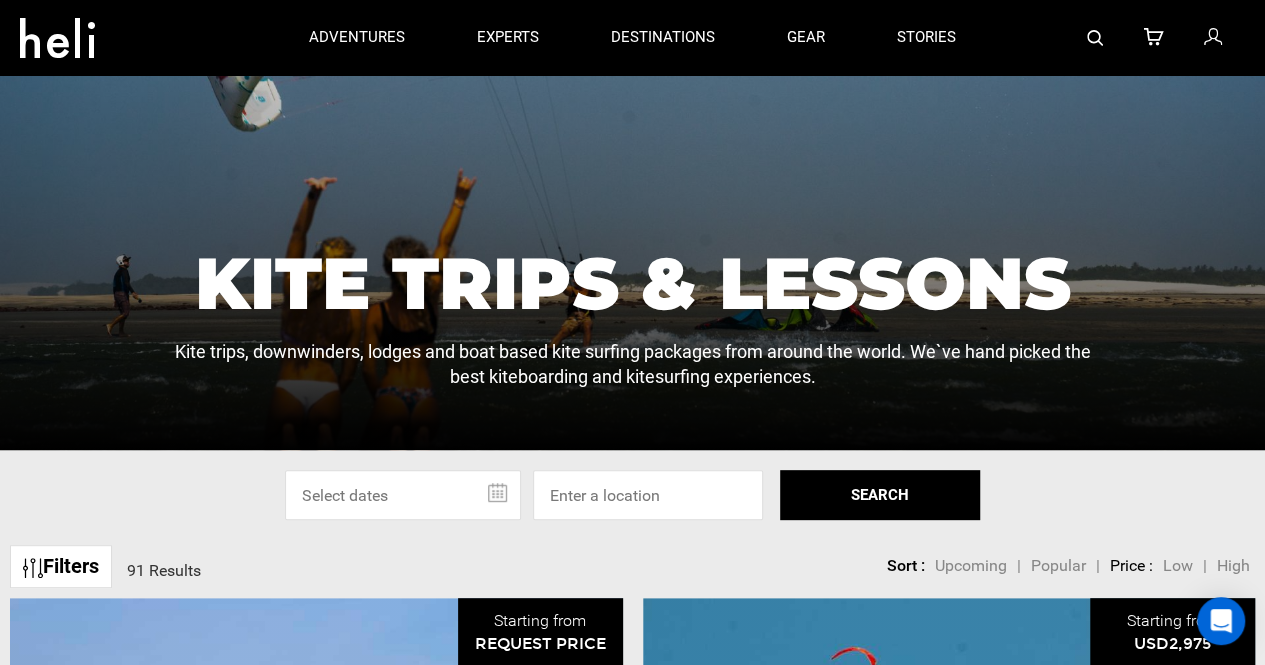 scroll, scrollTop: 0, scrollLeft: 0, axis: both 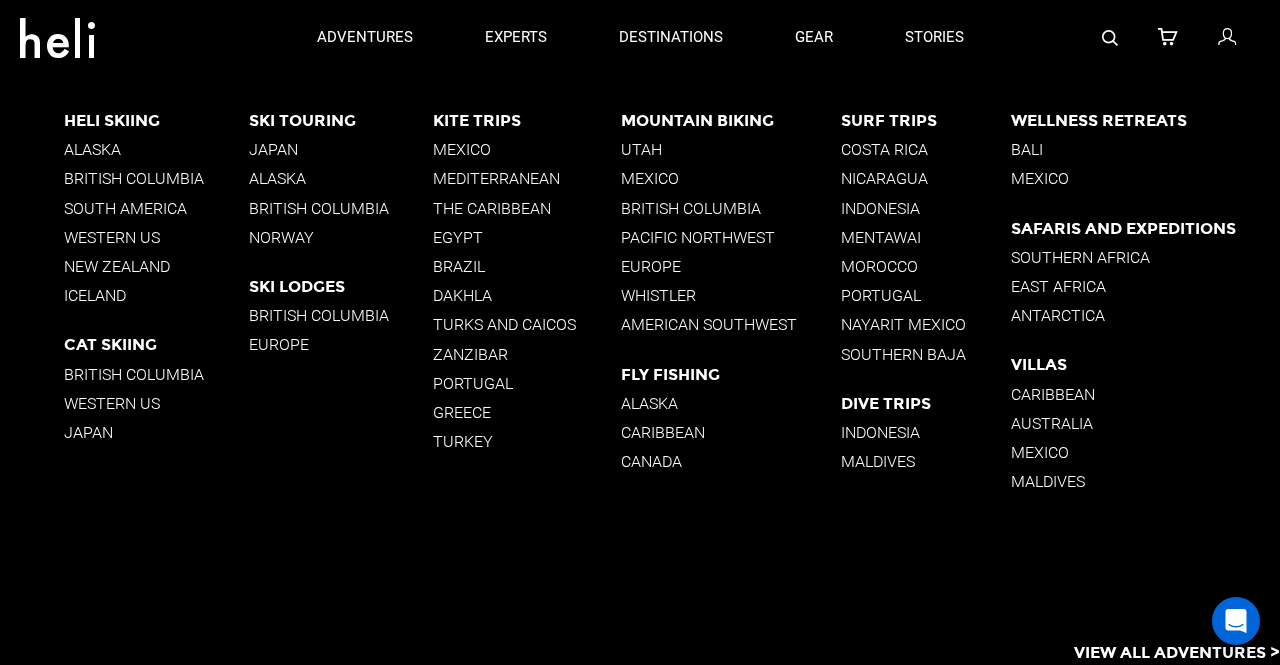 click on "Egypt" at bounding box center (527, 237) 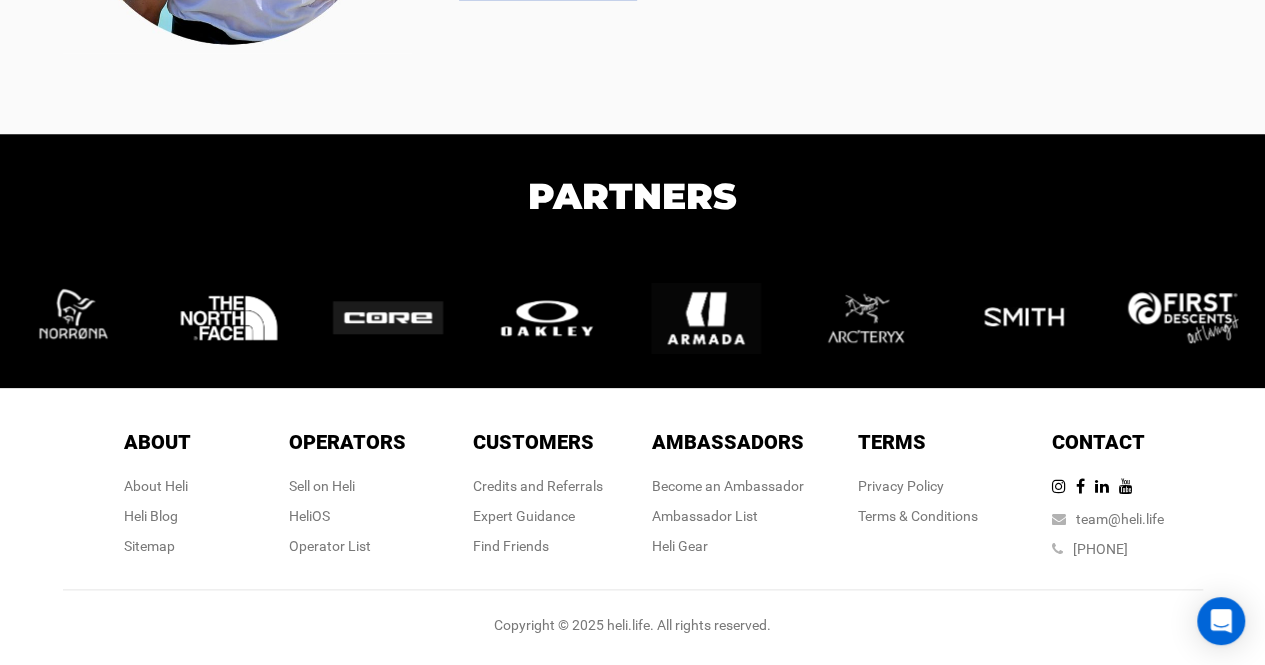 scroll, scrollTop: 5279, scrollLeft: 0, axis: vertical 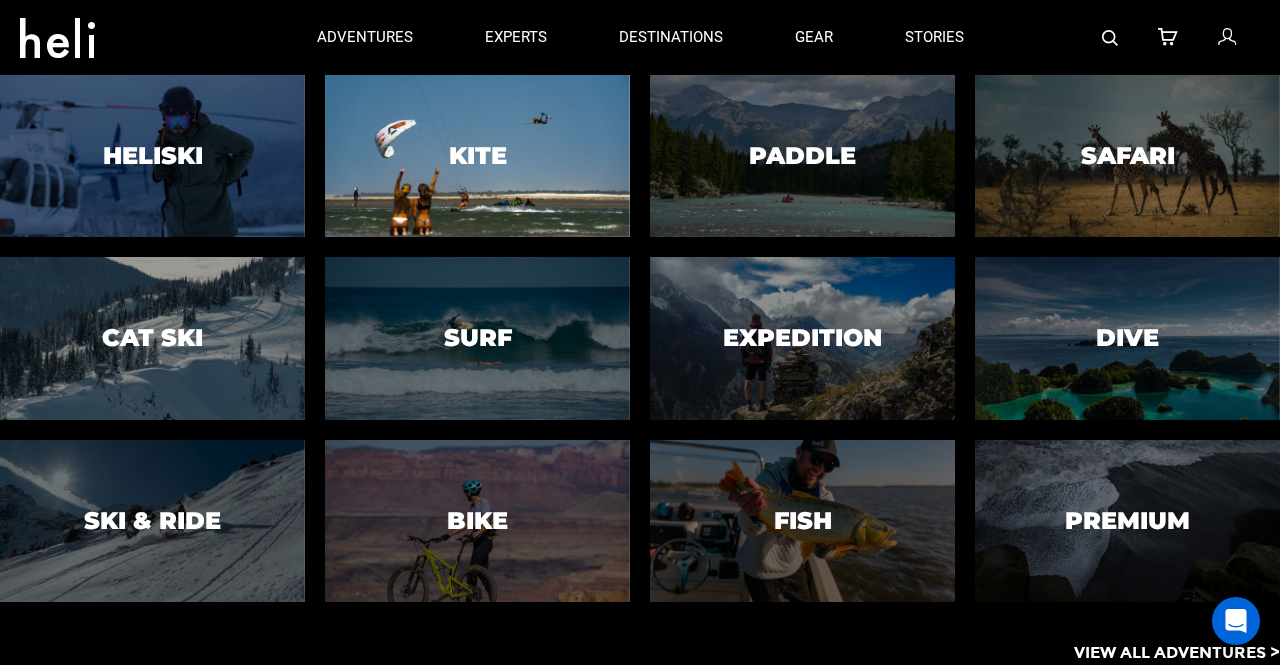 click on "Kite" at bounding box center [478, 156] 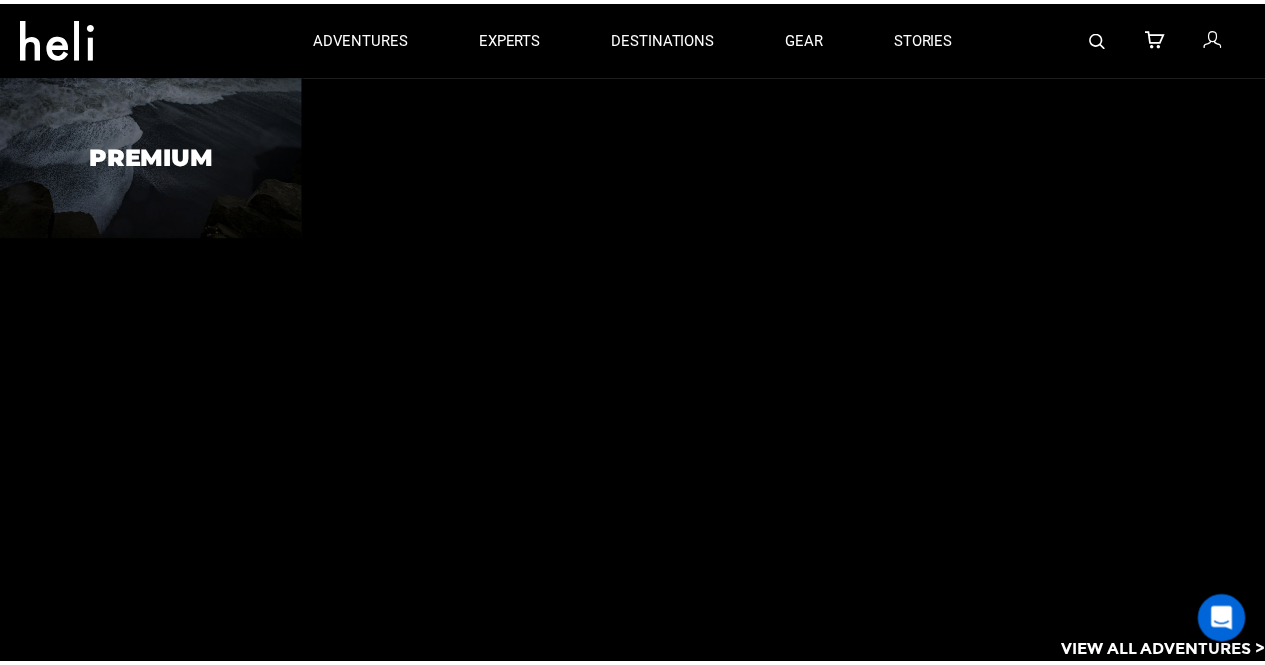 scroll, scrollTop: 0, scrollLeft: 0, axis: both 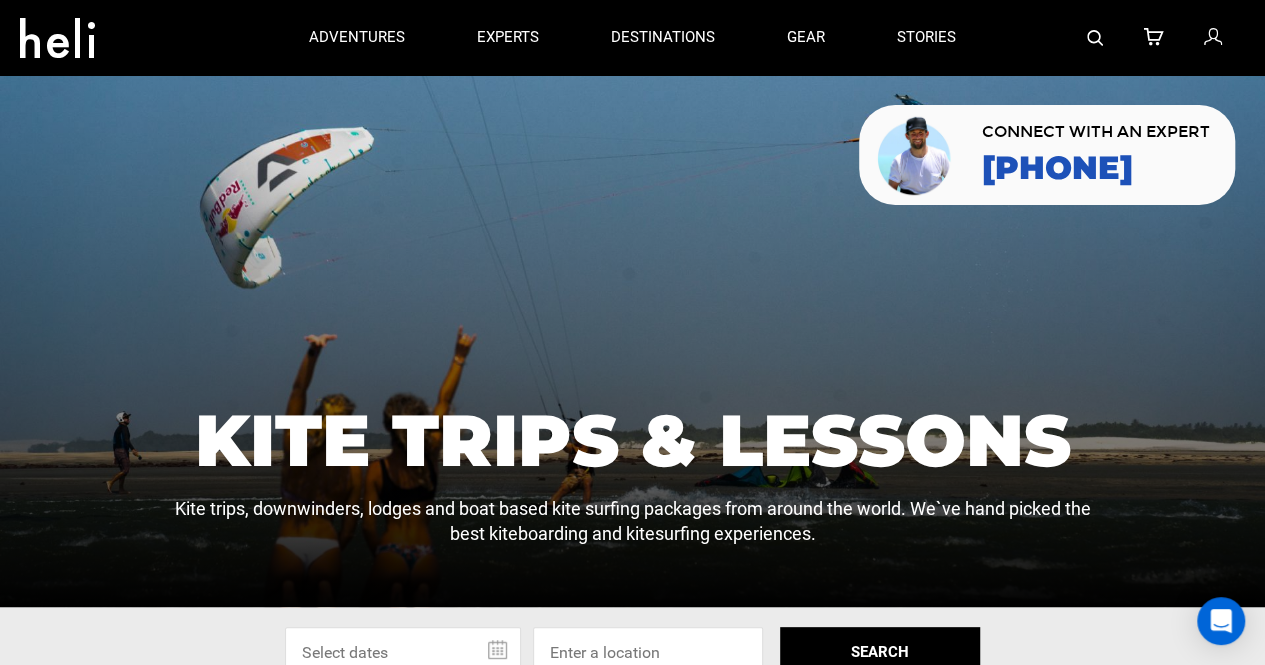 click at bounding box center [1095, 37] 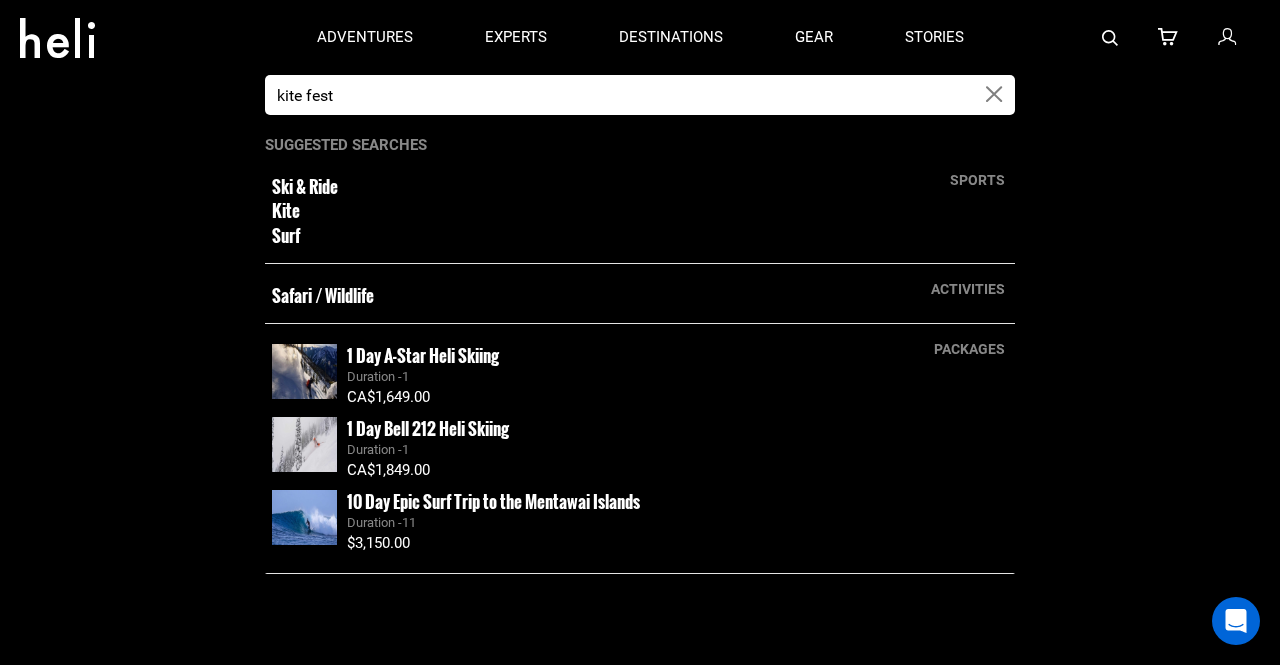 type on "kite fest" 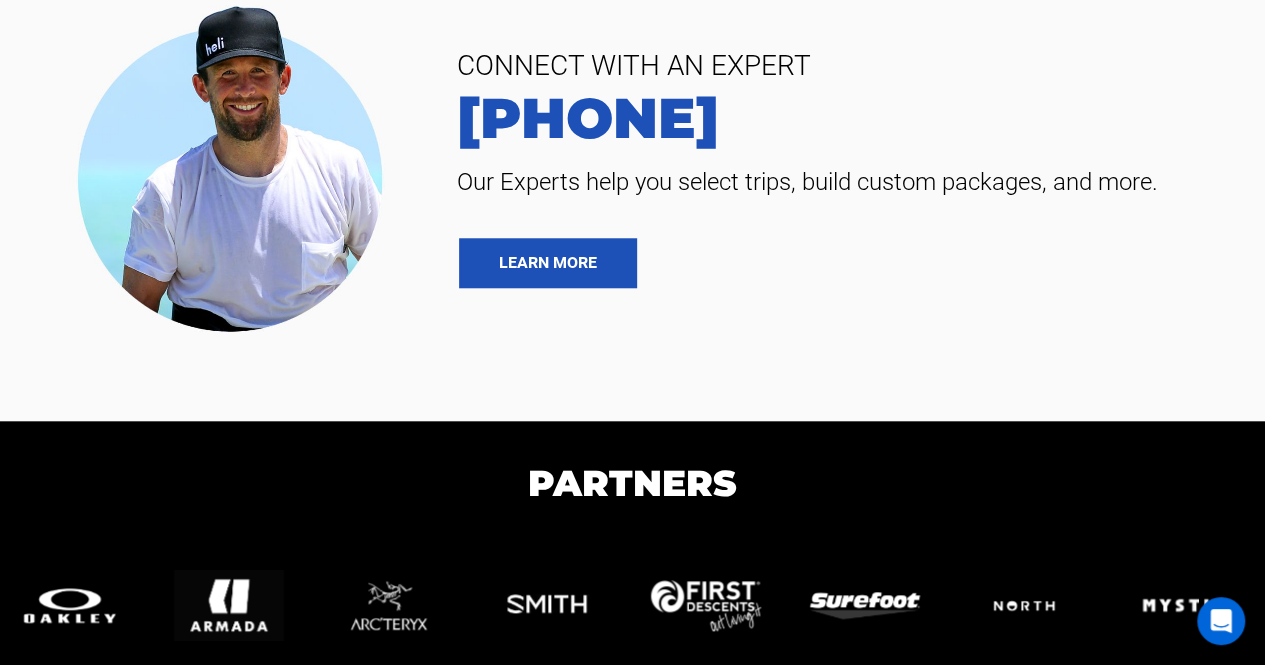scroll, scrollTop: 1101, scrollLeft: 0, axis: vertical 